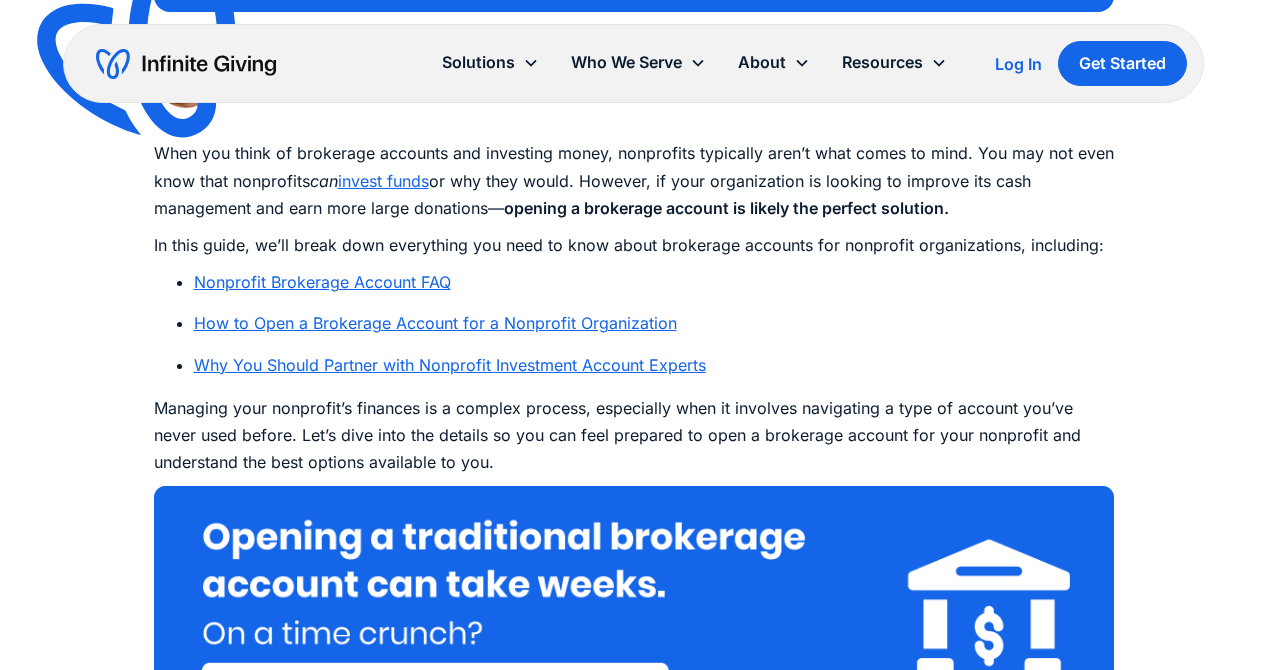 scroll, scrollTop: 1063, scrollLeft: 0, axis: vertical 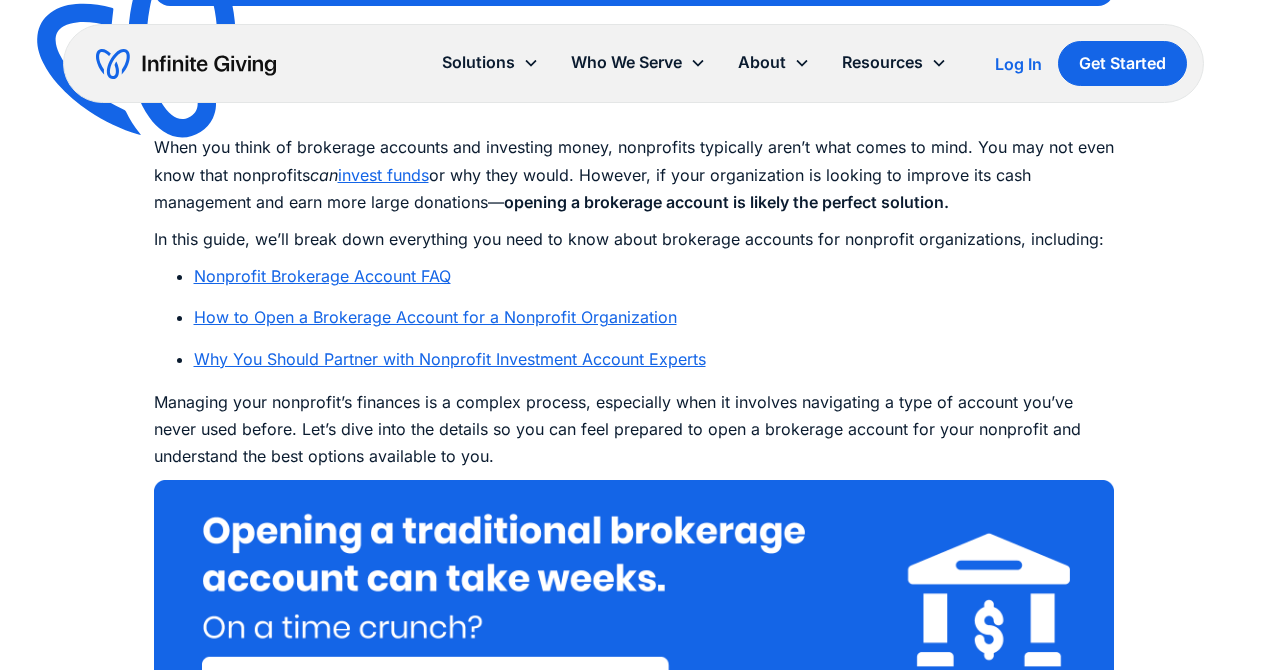 click on "How to Open a Brokerage Account for a Nonprofit Organization" at bounding box center [435, 317] 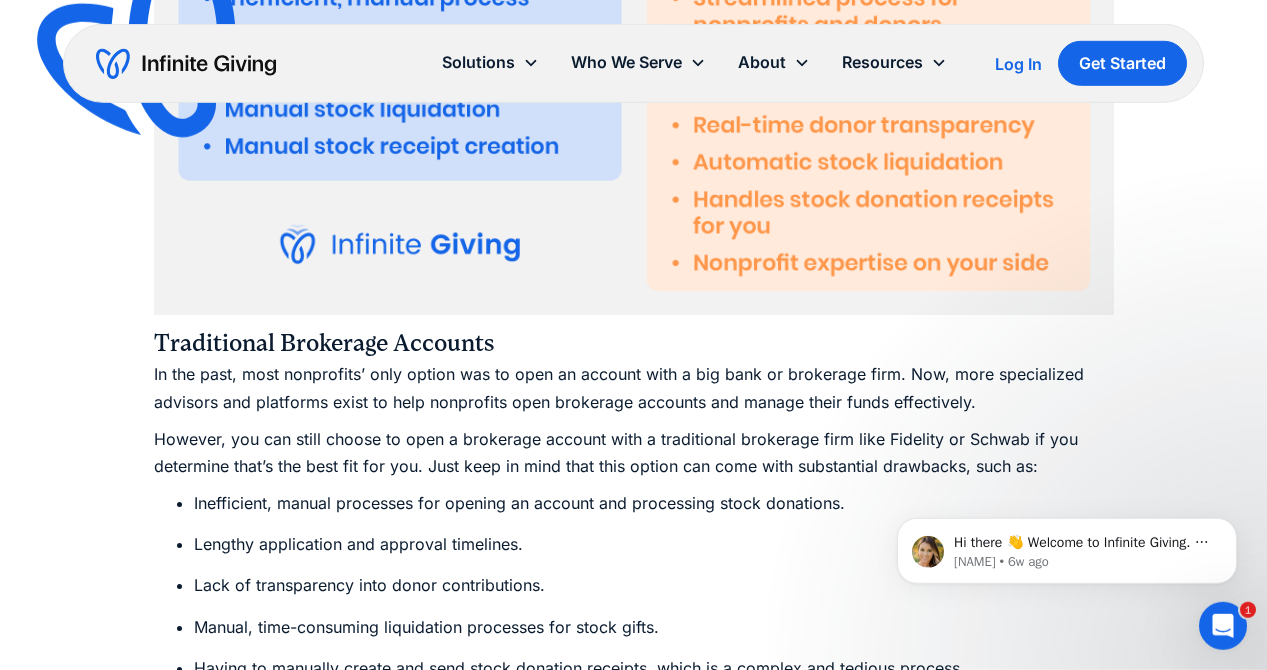 scroll, scrollTop: 5798, scrollLeft: 0, axis: vertical 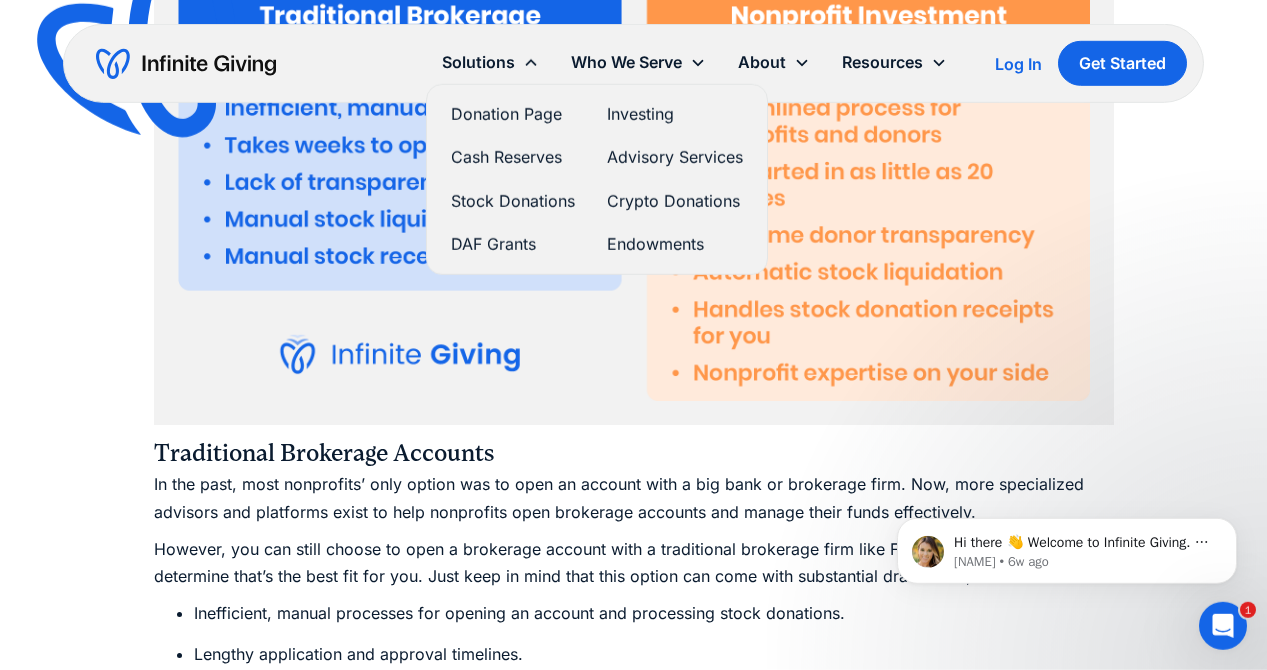click on "DAF Grants" at bounding box center (513, 244) 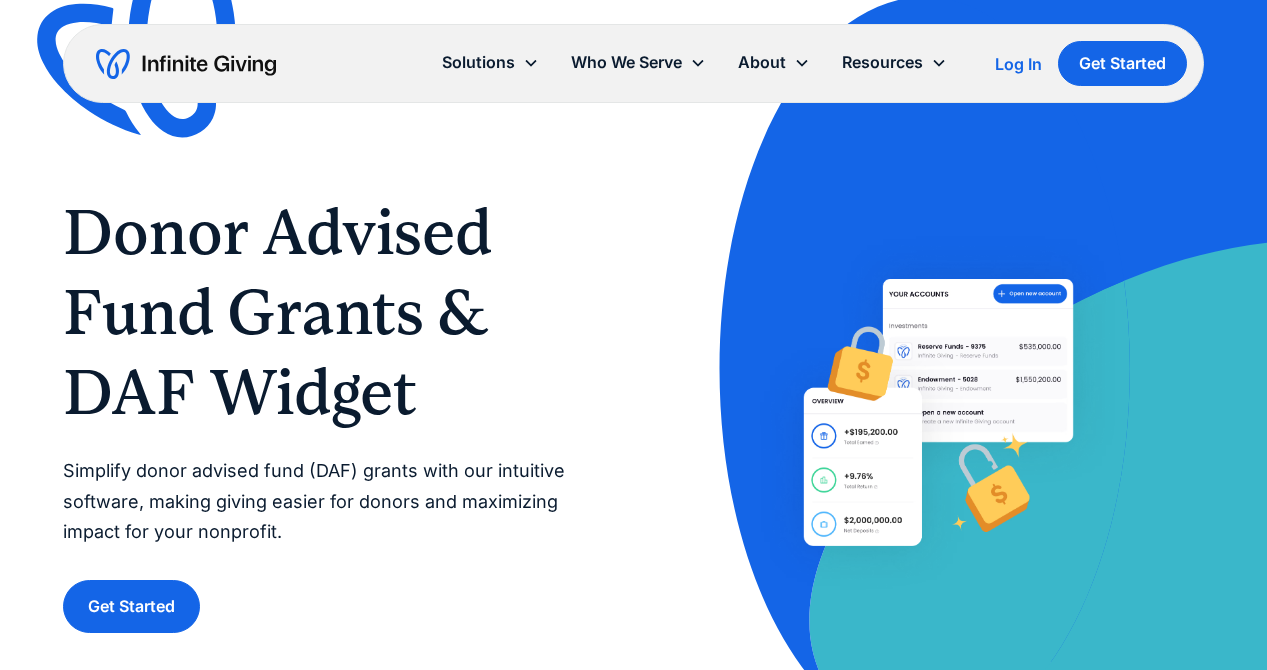scroll, scrollTop: 0, scrollLeft: 0, axis: both 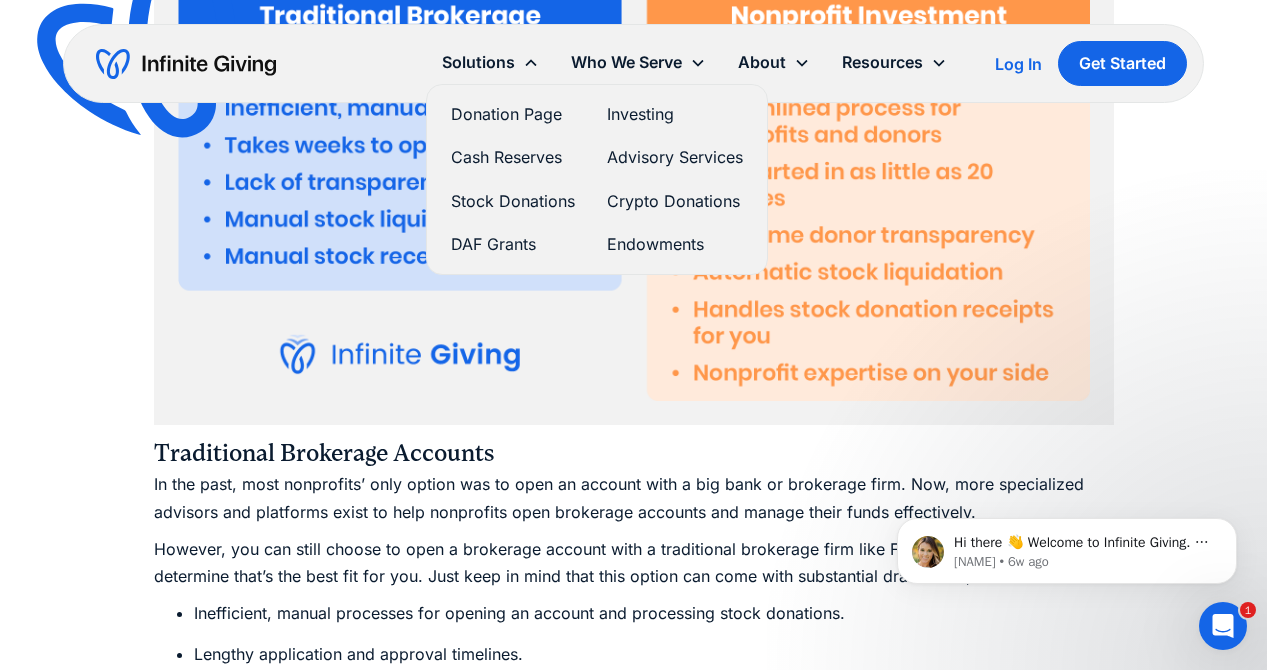 click on "Investing" at bounding box center (675, 114) 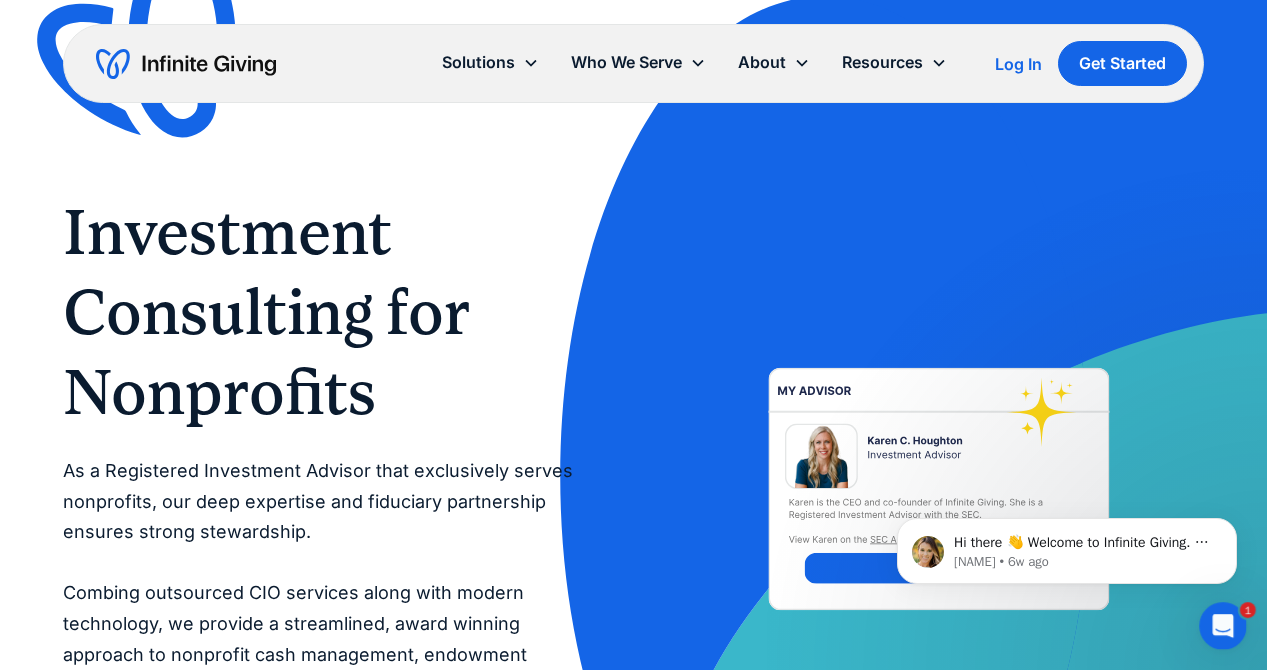 scroll, scrollTop: 0, scrollLeft: 0, axis: both 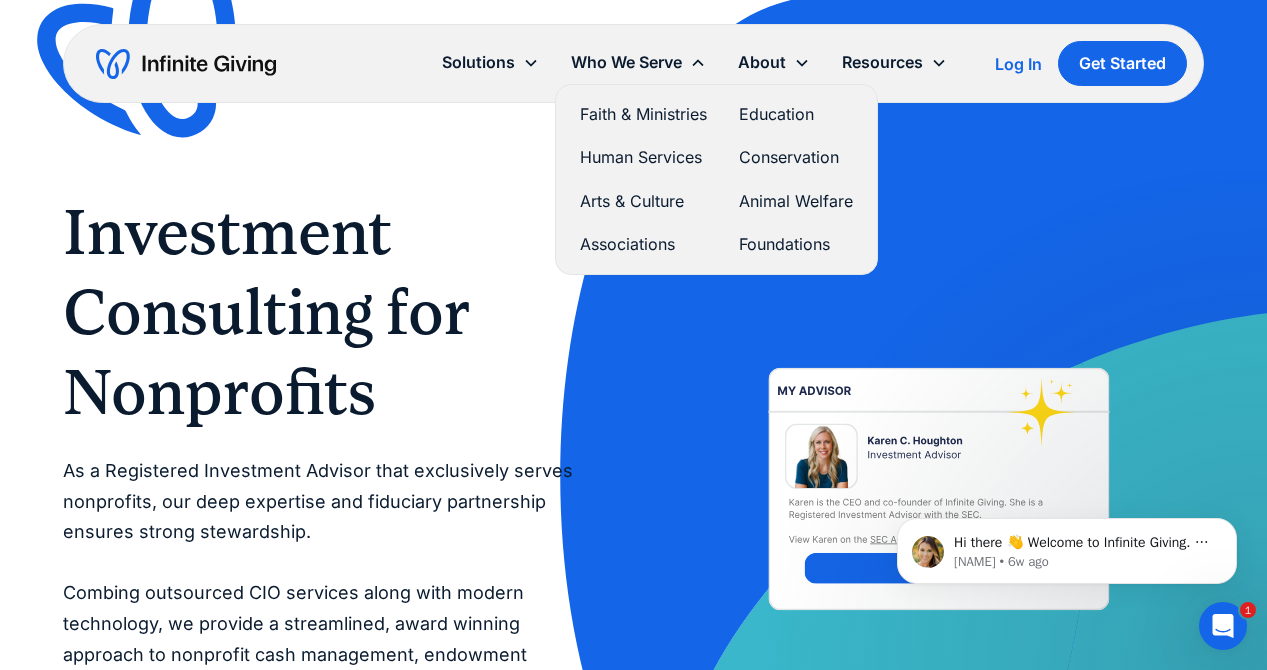click on "Arts & Culture" at bounding box center [643, 201] 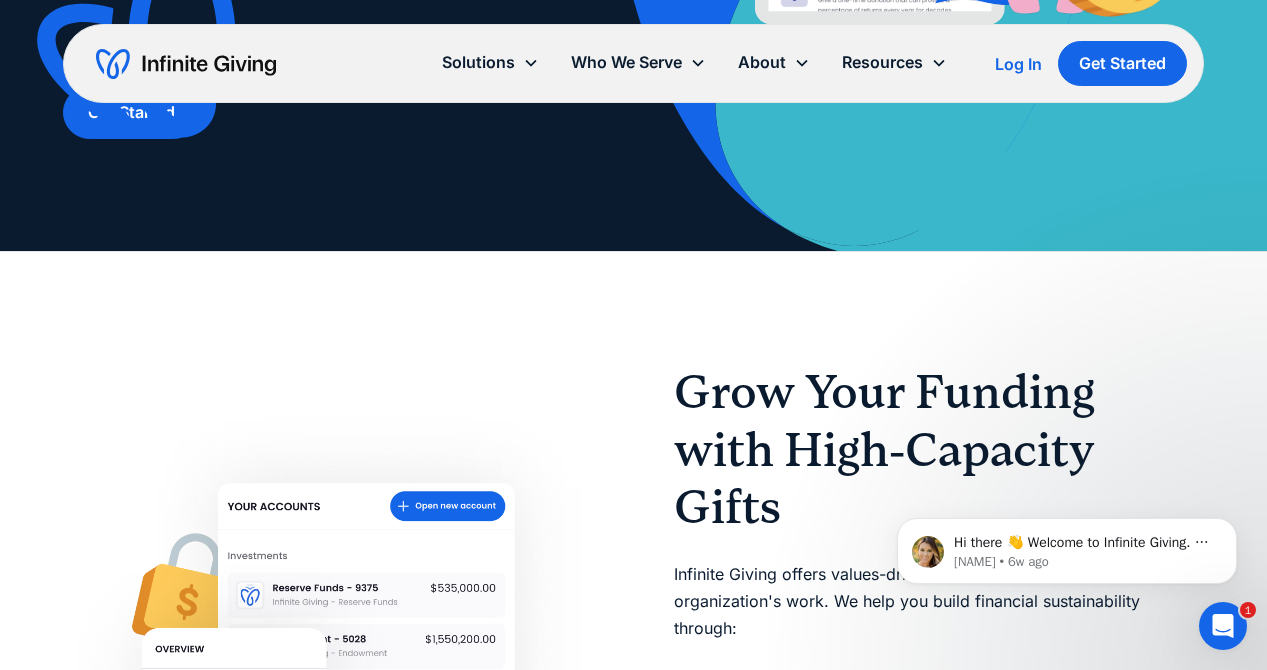 scroll, scrollTop: 669, scrollLeft: 0, axis: vertical 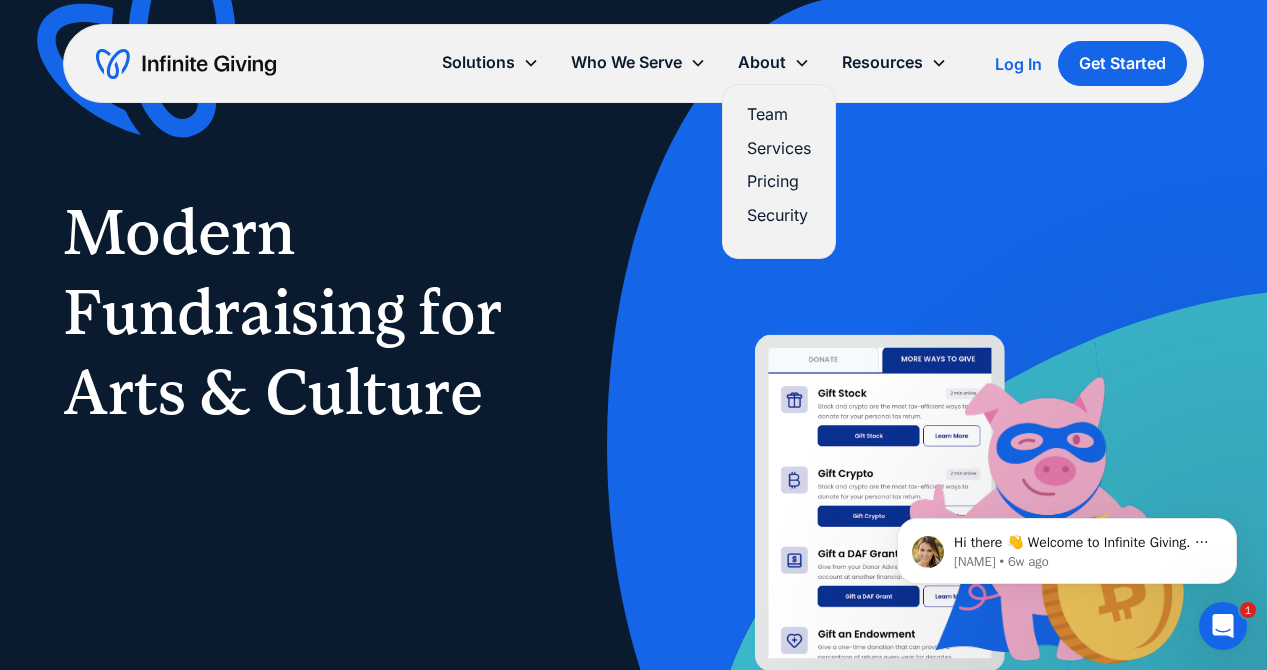 click on "Team" at bounding box center (779, 114) 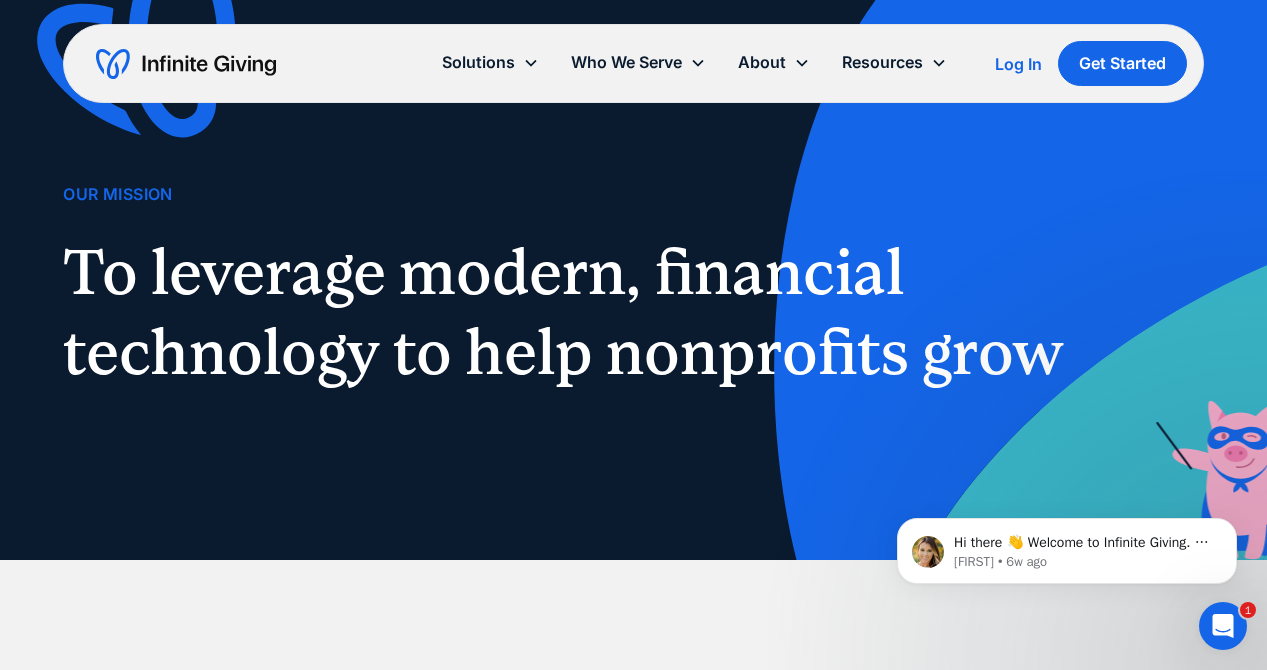 scroll, scrollTop: 116, scrollLeft: 0, axis: vertical 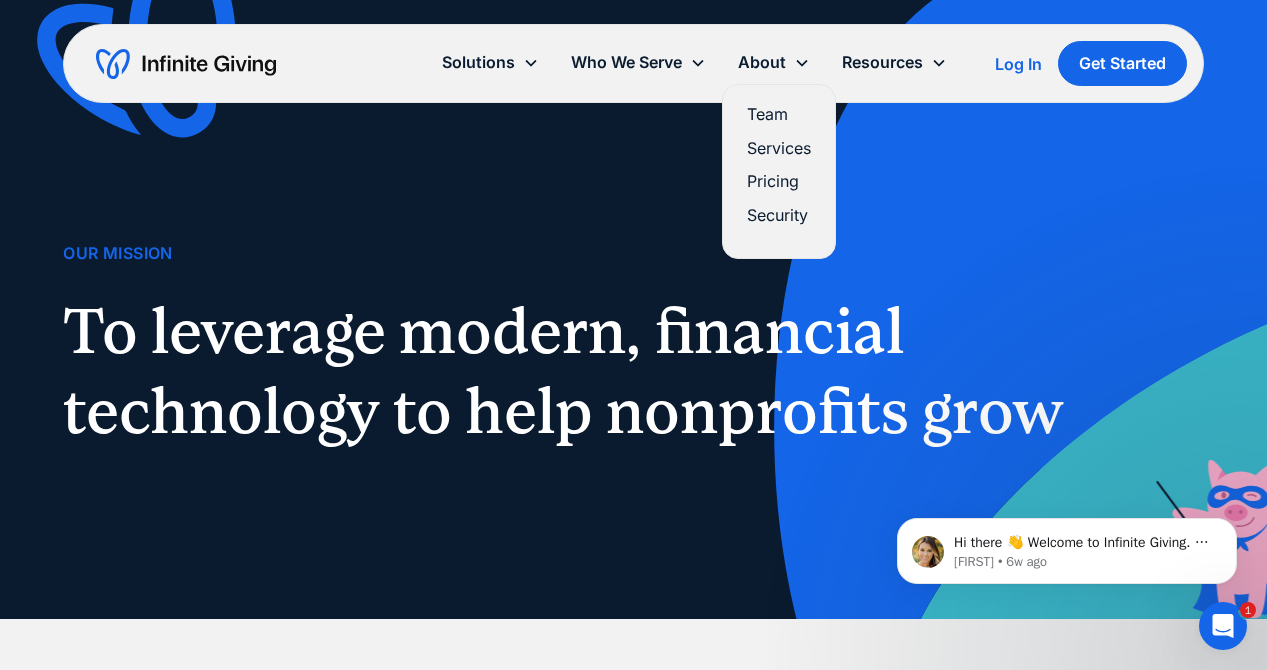 click on "Services" at bounding box center (779, 148) 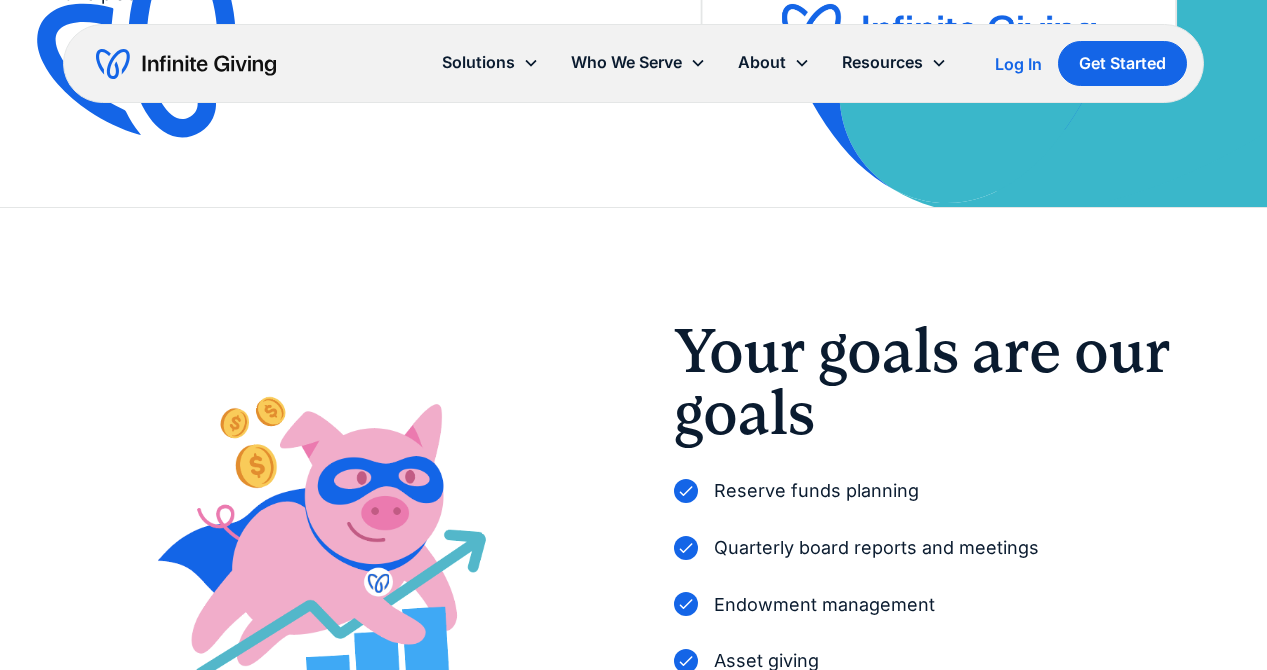 scroll, scrollTop: 565, scrollLeft: 0, axis: vertical 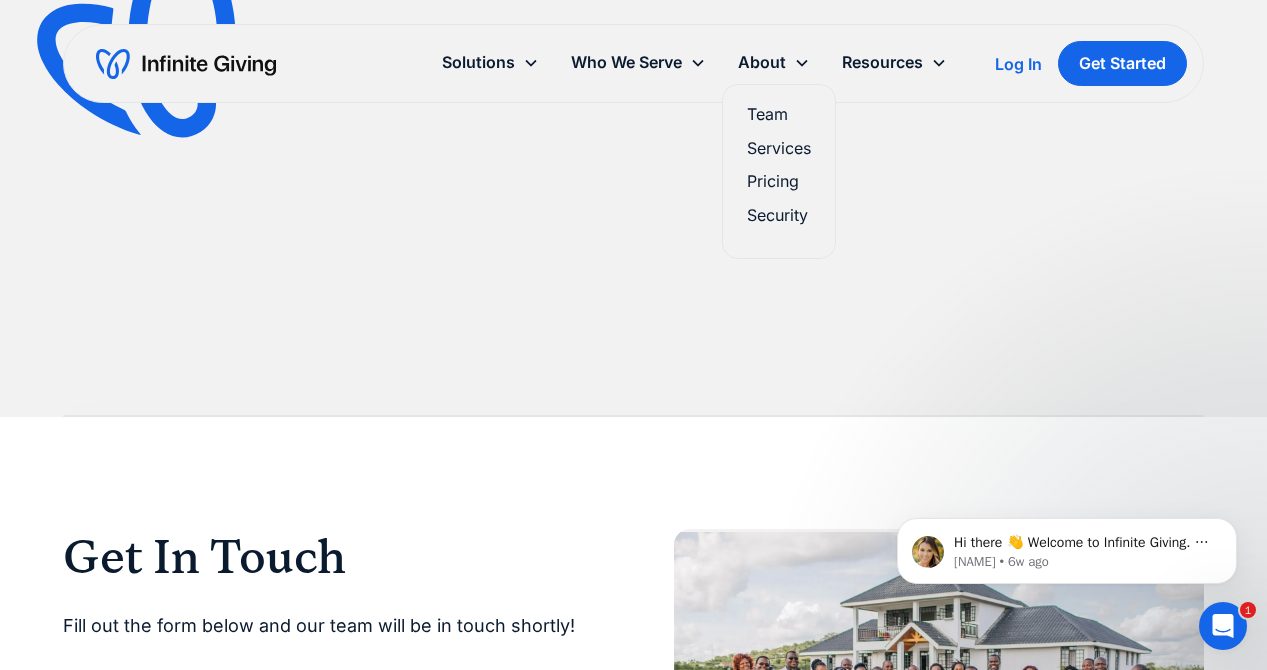 click on "Pricing" at bounding box center [779, 181] 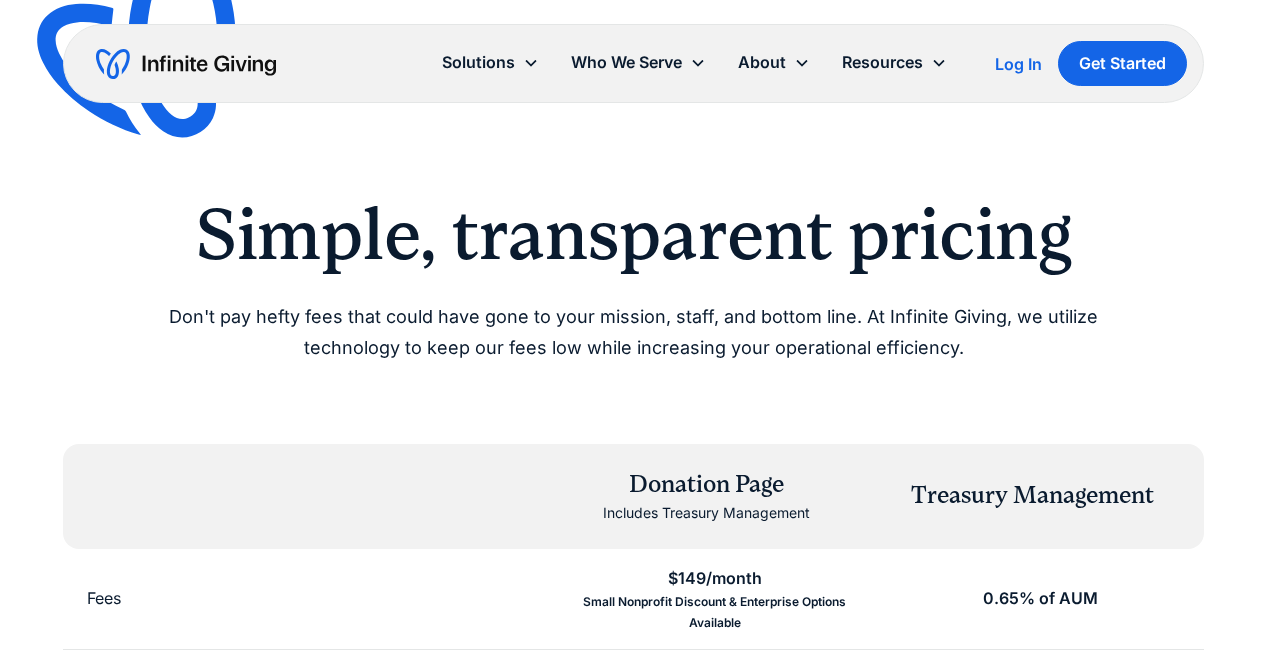 scroll, scrollTop: 0, scrollLeft: 0, axis: both 